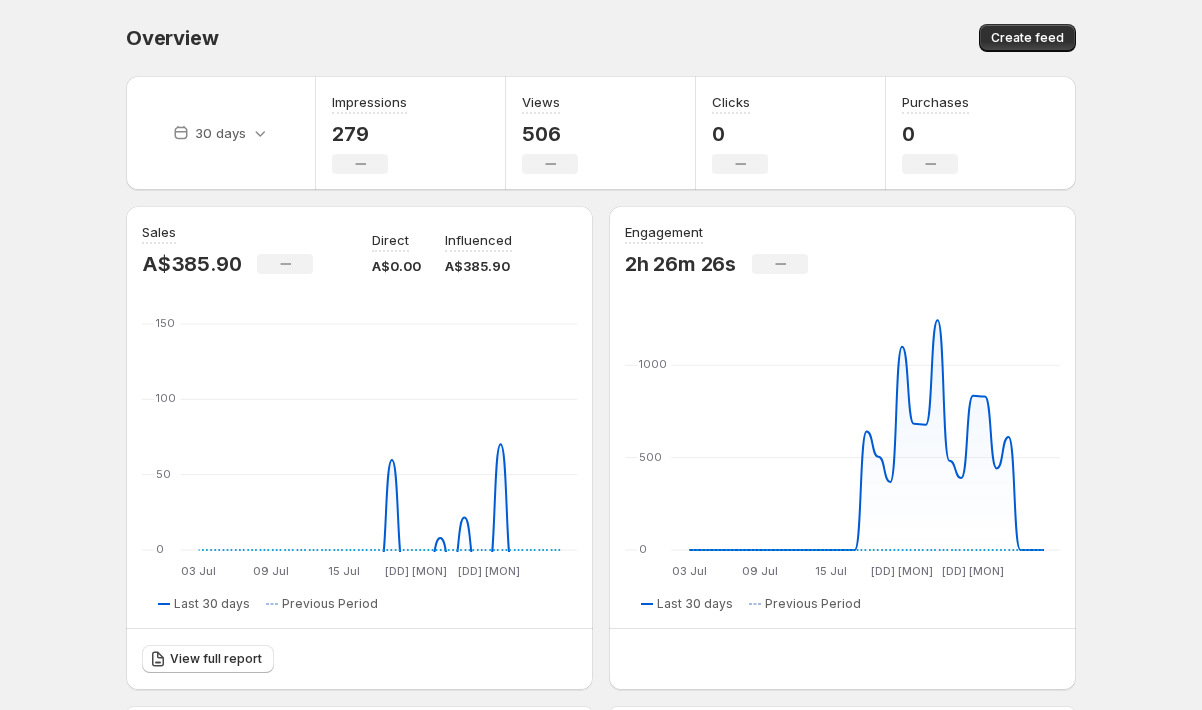 scroll, scrollTop: 0, scrollLeft: 0, axis: both 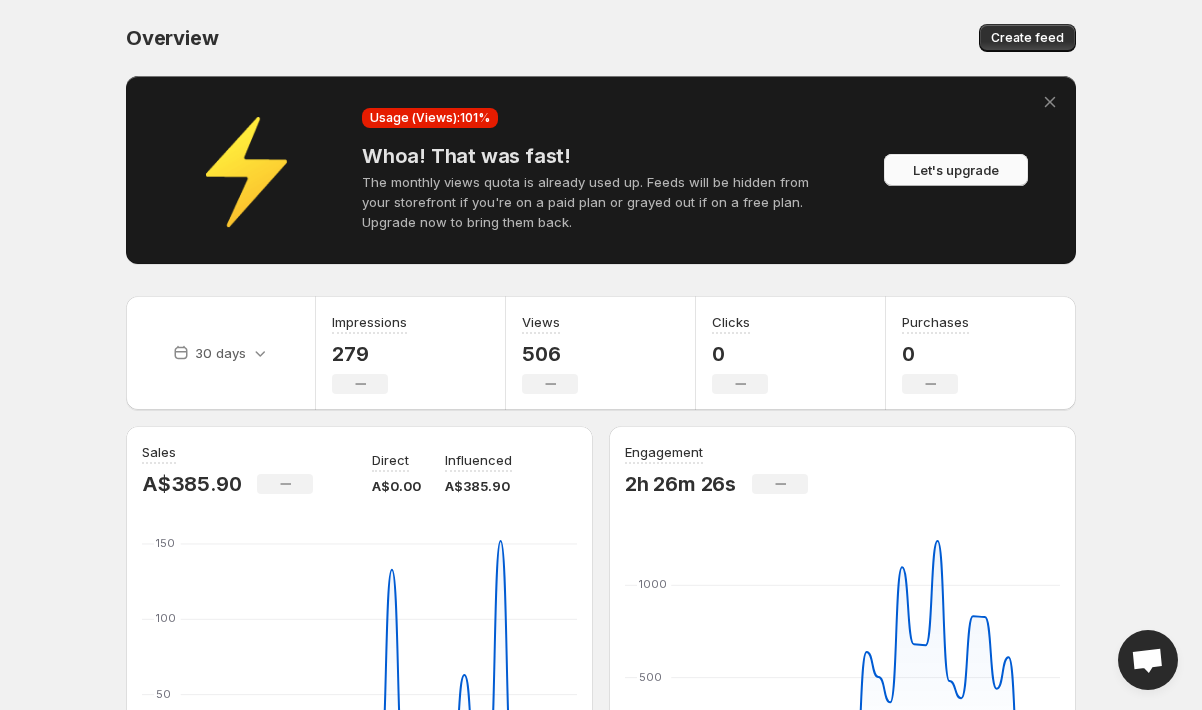 click on "Let's upgrade" at bounding box center (956, 170) 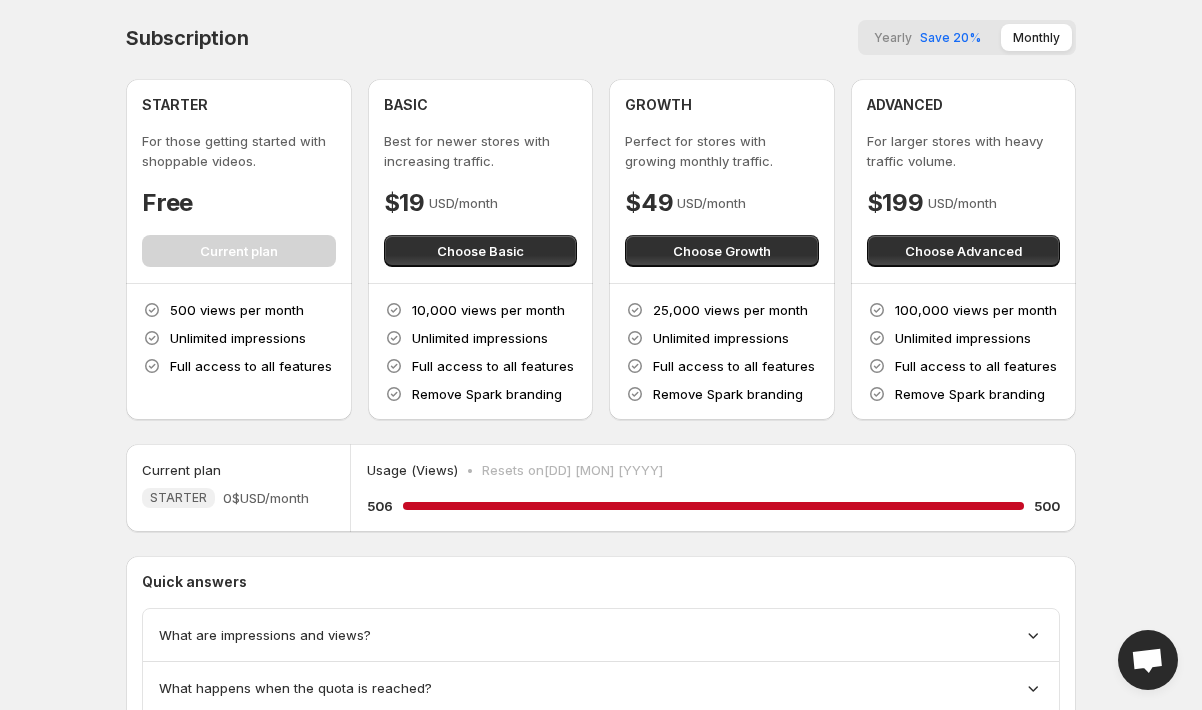 click on "Save 20%" at bounding box center (950, 37) 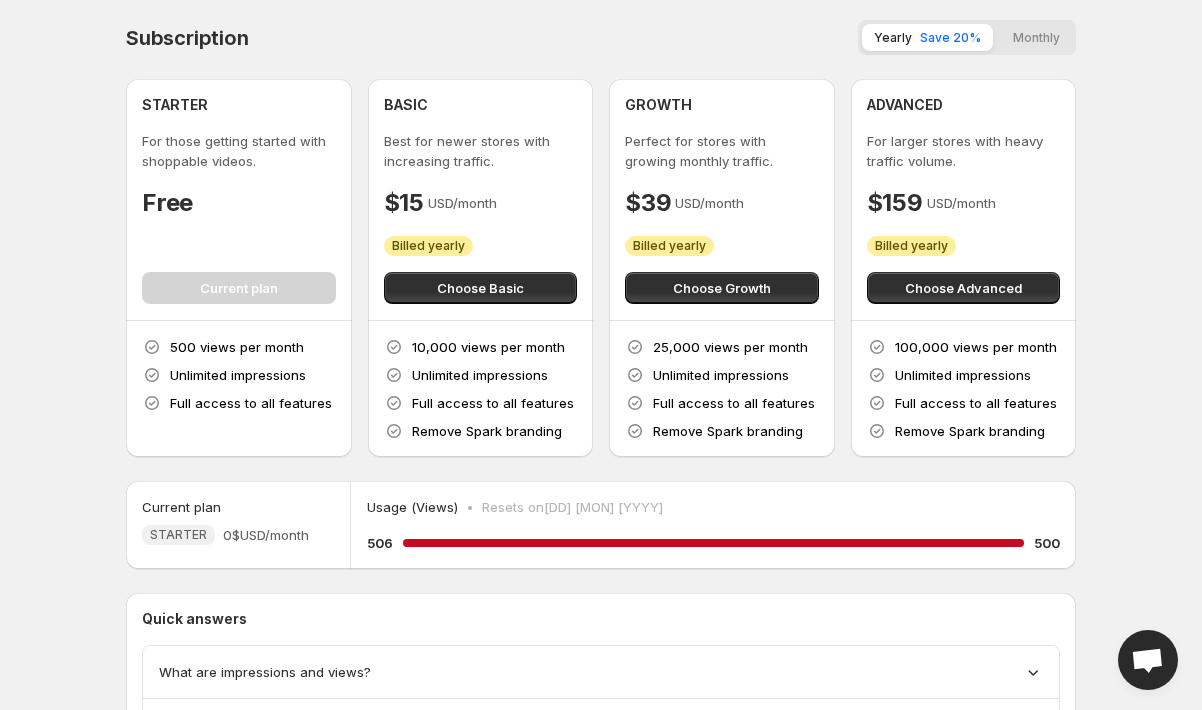 click on "Monthly" at bounding box center [1036, 37] 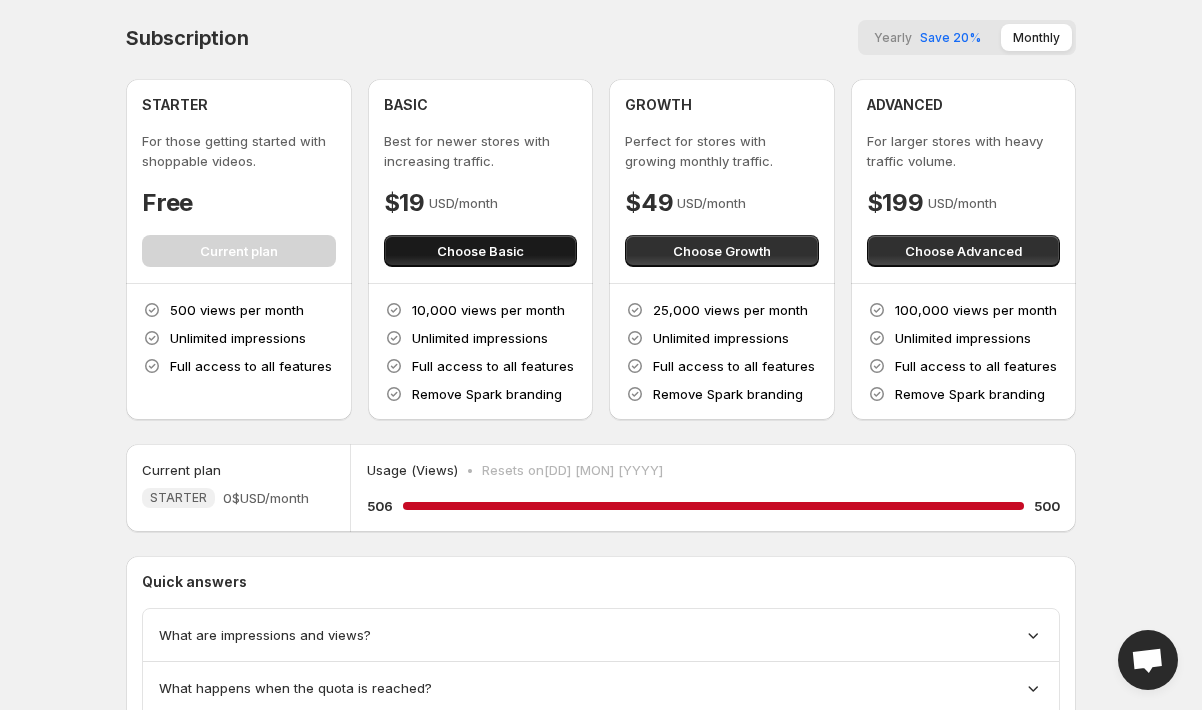 click on "Choose Basic" at bounding box center [480, 251] 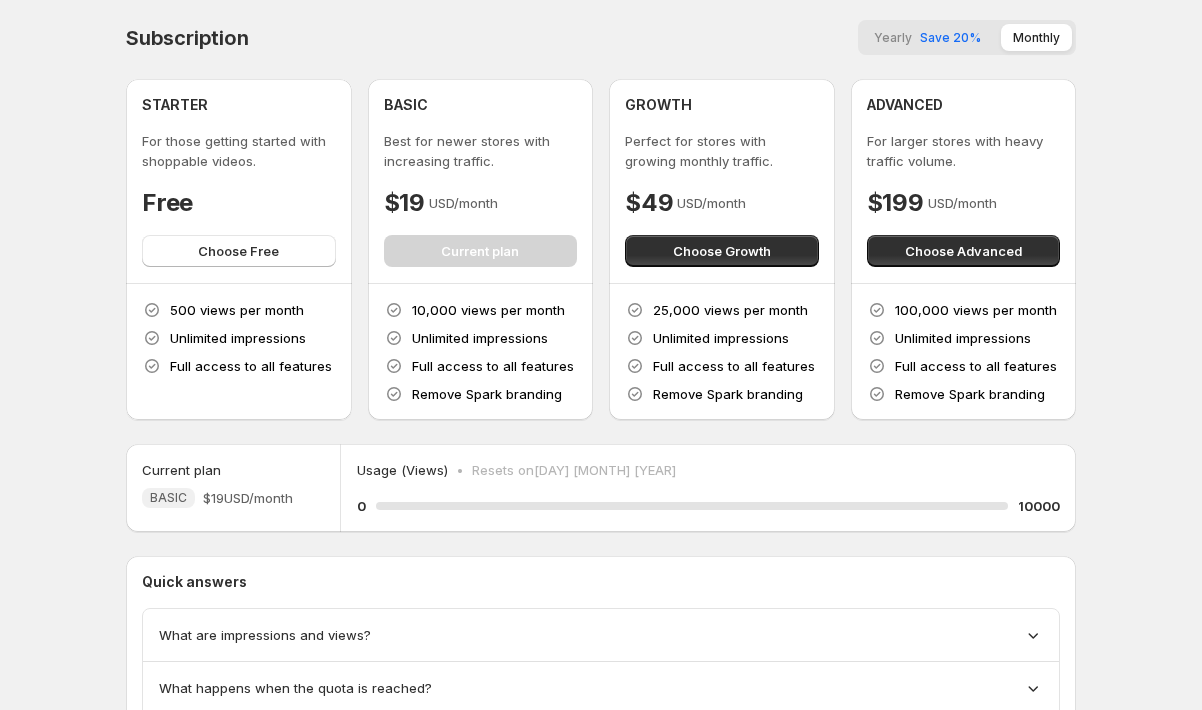 scroll, scrollTop: 131, scrollLeft: 0, axis: vertical 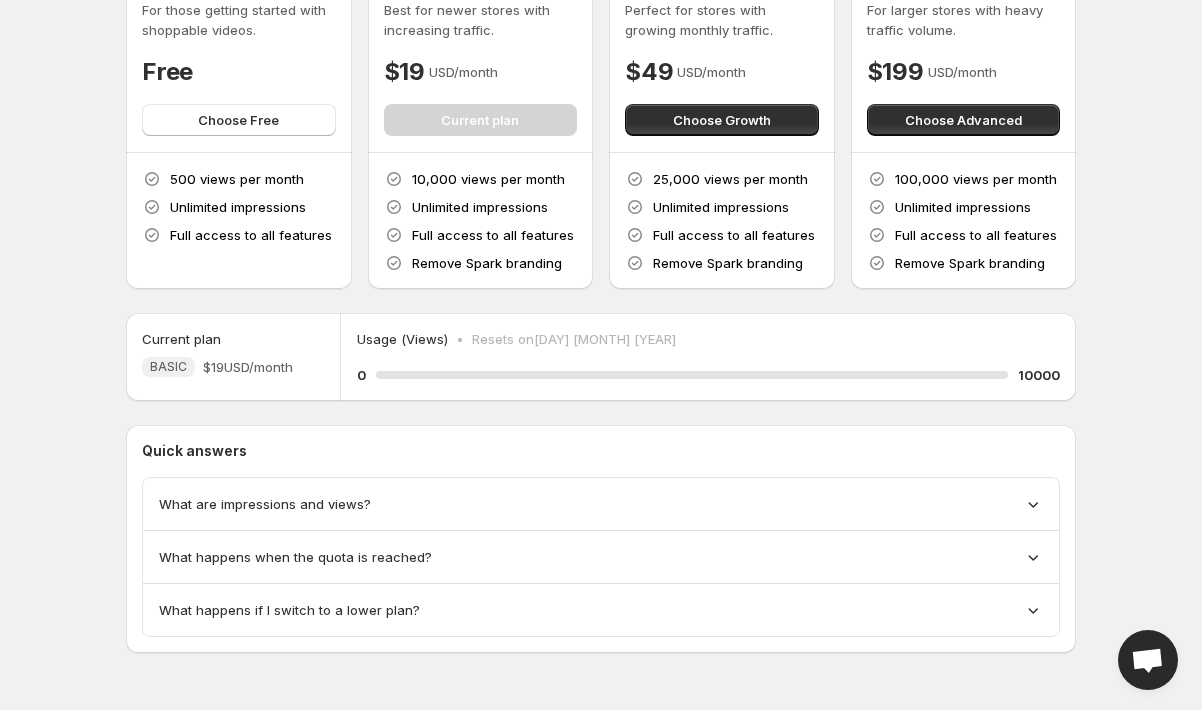 click on "What are impressions and views?" at bounding box center (265, 504) 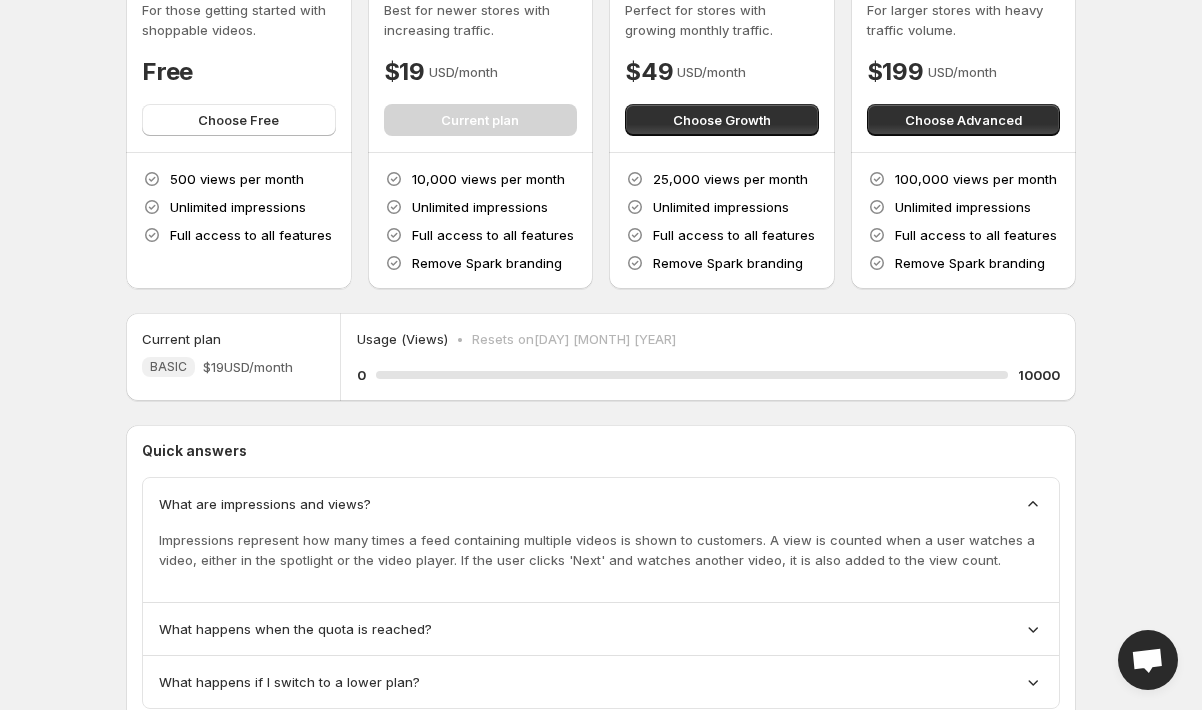 click on "What are impressions and views?" at bounding box center (265, 504) 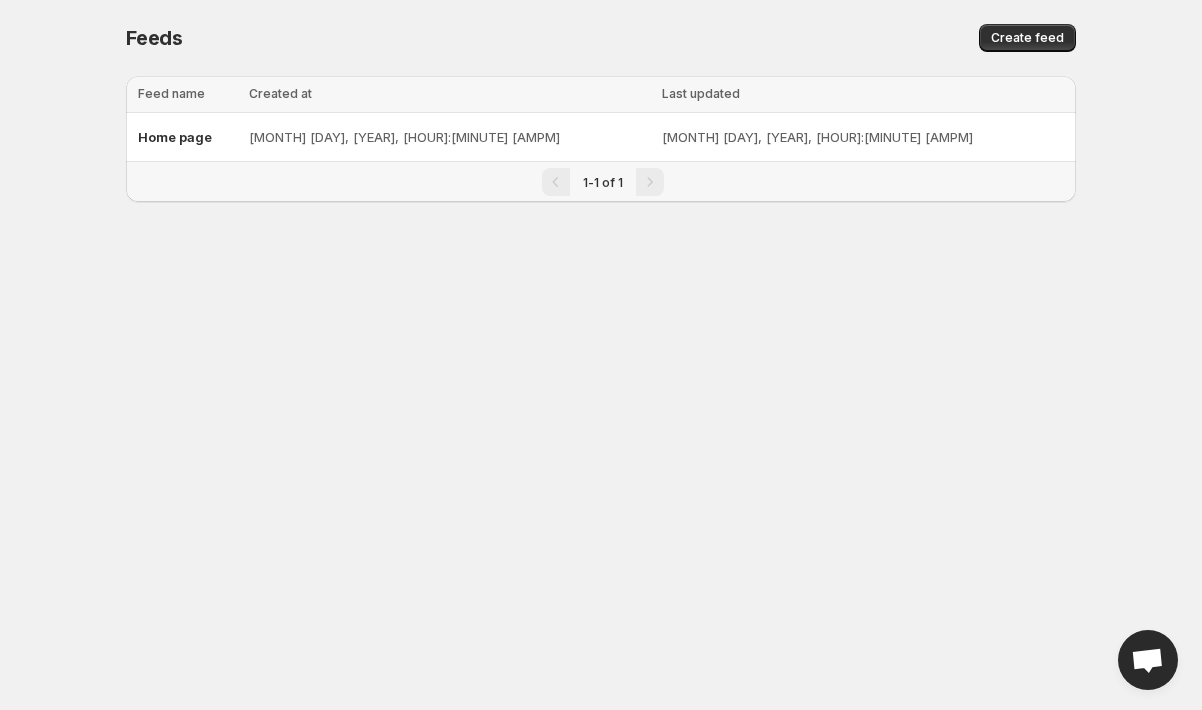 scroll, scrollTop: 0, scrollLeft: 0, axis: both 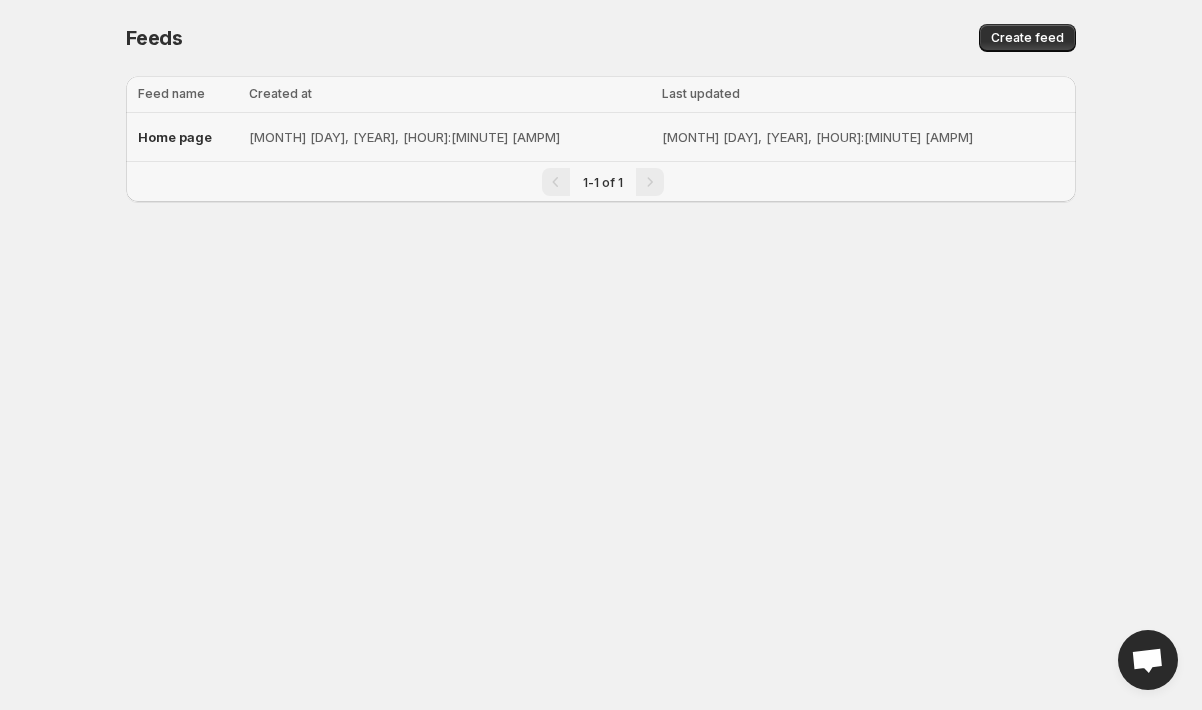 click on "Home page" at bounding box center [187, 137] 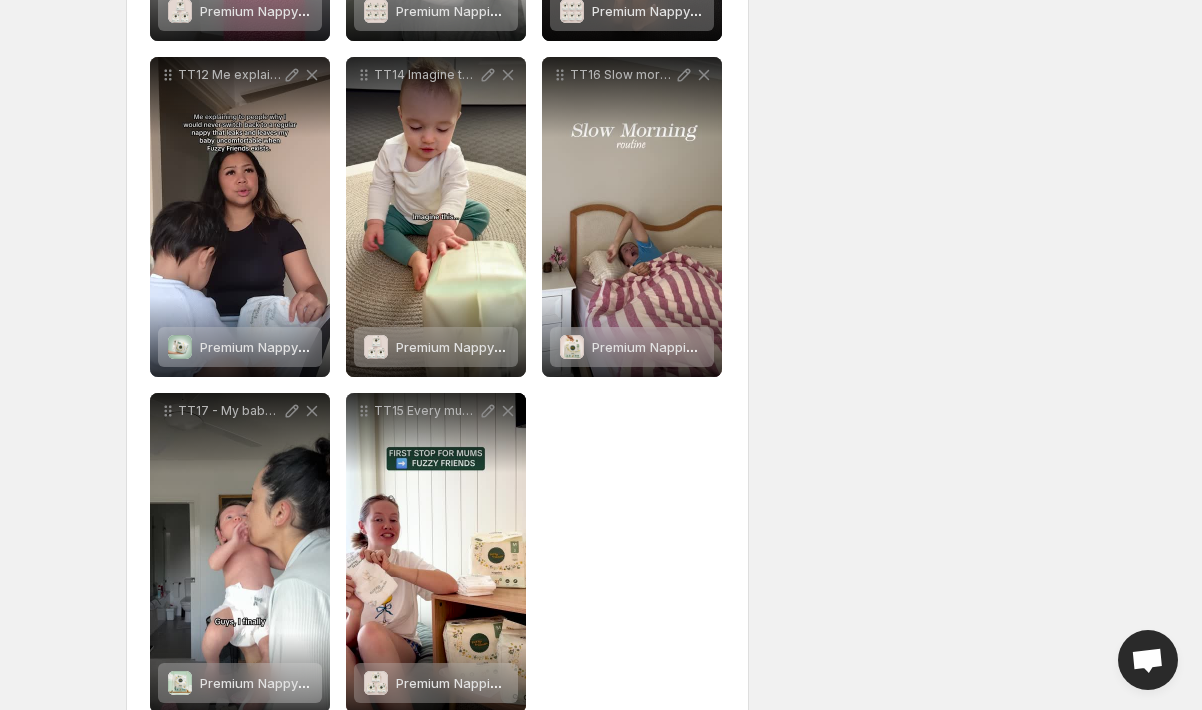 scroll, scrollTop: 1313, scrollLeft: 0, axis: vertical 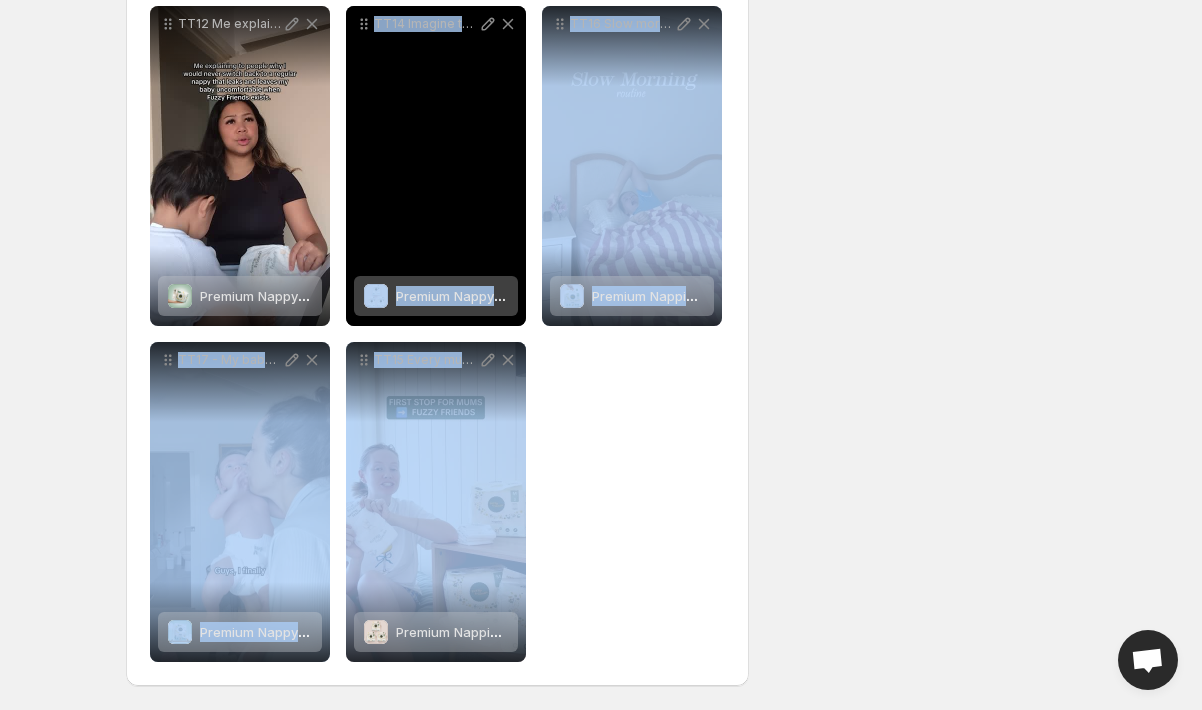 drag, startPoint x: 443, startPoint y: 498, endPoint x: 347, endPoint y: 294, distance: 225.45953 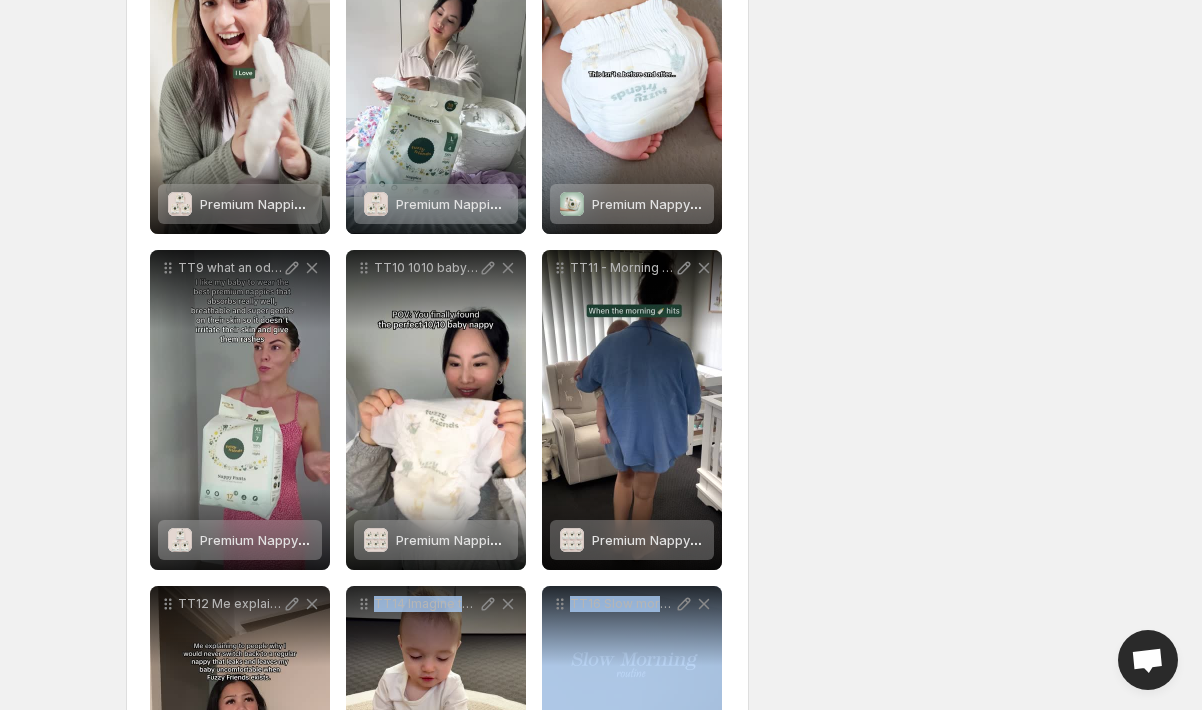scroll, scrollTop: 0, scrollLeft: 0, axis: both 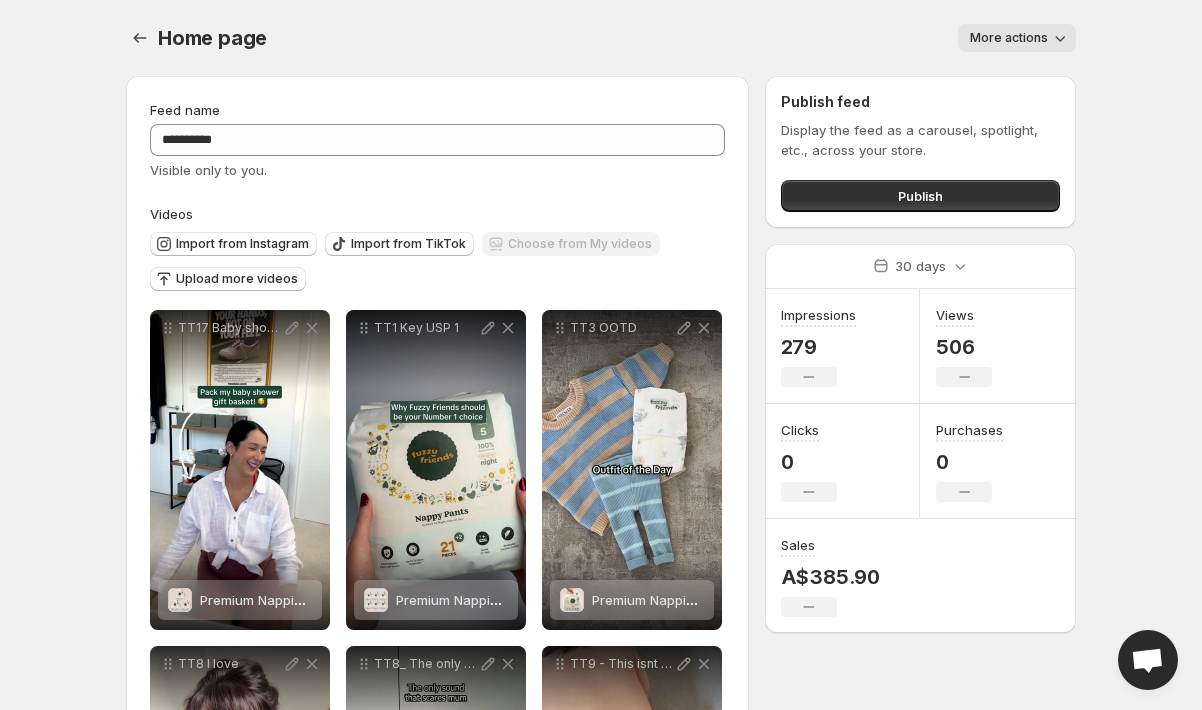 click on "More actions" at bounding box center [1009, 38] 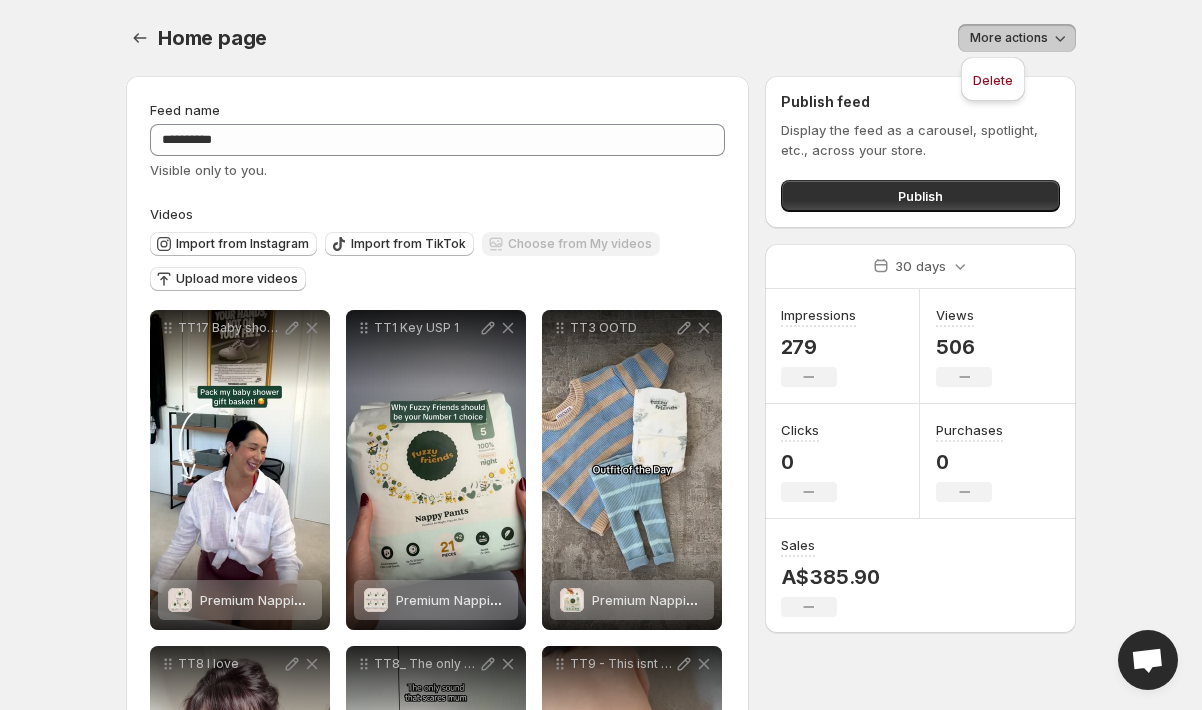 click on "More actions" at bounding box center [1009, 38] 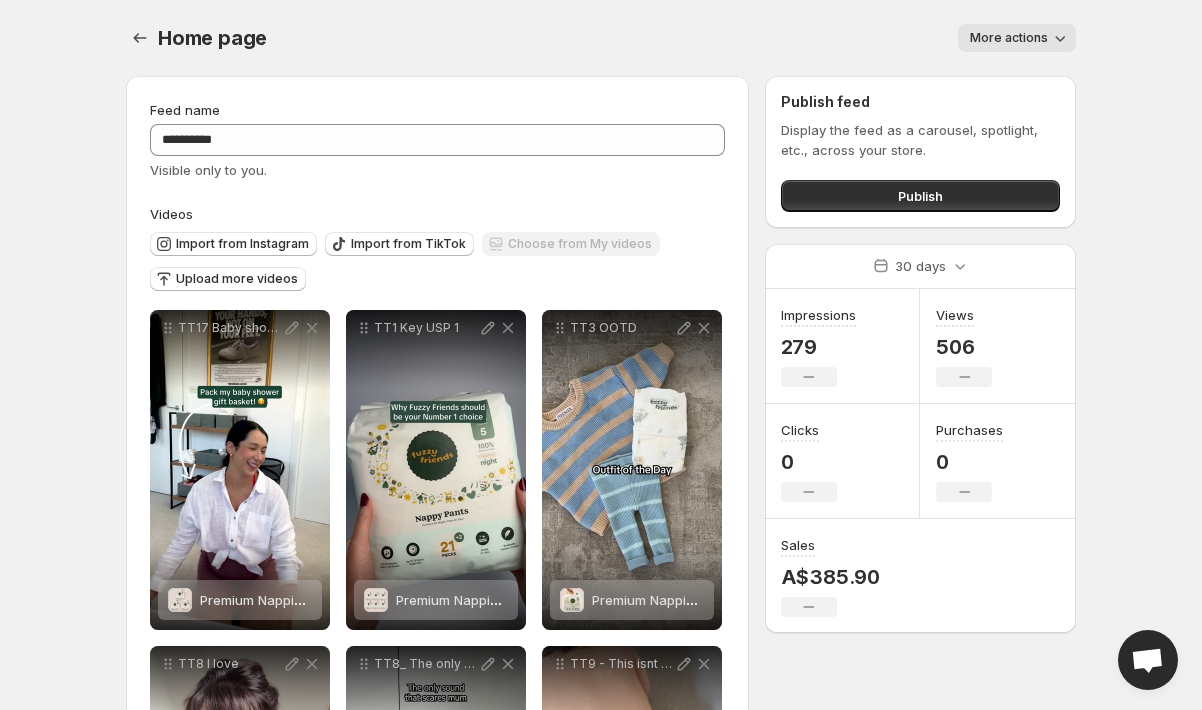 click on "Home Feeds Videos Subscription Settings Home page . This page is ready Home page  More actions More actions More actions Feed name [PROTECTED] Visible only to you. Videos Import from Instagram Import from TikTok Choose from My videos Upload more videos TT17 Baby shower basket v2 Premium Nappies 2-Week Pack Save Cancel Video title [PROTECTED] File extension (e.g., MOV, MP4) is not required. TT1 Key USP 1 Premium Nappies Monthly Pack Save Cancel Video title [PROTECTED] File extension (e.g., MOV, MP4) is not required. TT3 OOTD Premium Nappies Starter Pack Save Cancel Video title [PROTECTED] File extension (e.g., MOV, MP4) is not required. TT8 I love Premium Nappies 2-Week Pack Save Cancel Video title [PROTECTED] File extension (e.g., MOV, MP4) is not required. TT8_ The only sound that scares mum [LAST] [LAST] Premium Nappies 2-Week Pack Save Cancel Video title [PROTECTED] File extension (e.g., MOV, MP4) is not required. TT9 - This isnt a before and after v2 Save Cancel Save" at bounding box center [601, 355] 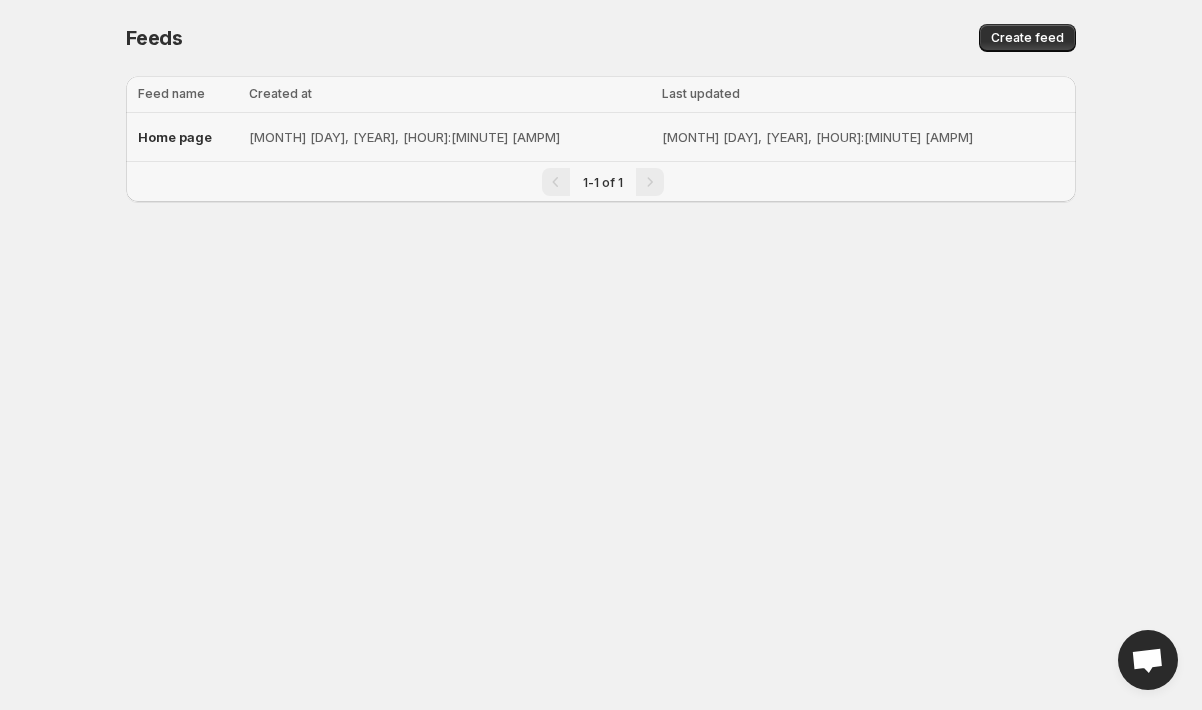 click on "Home page" at bounding box center [175, 137] 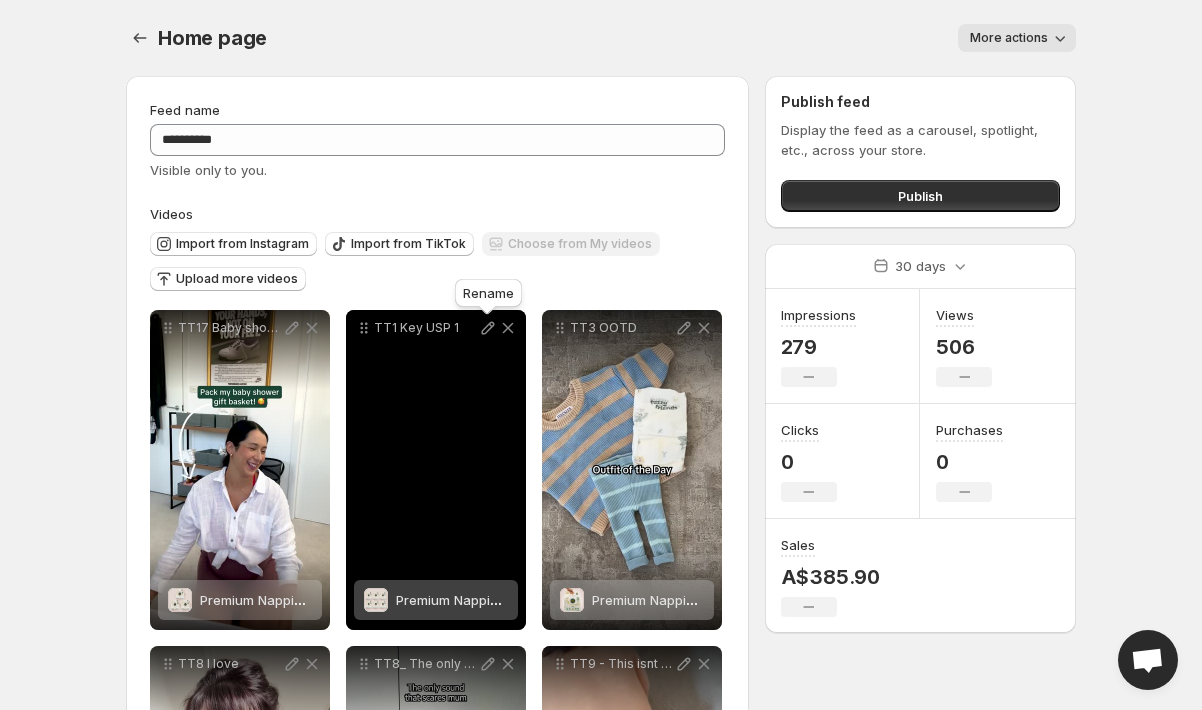 click 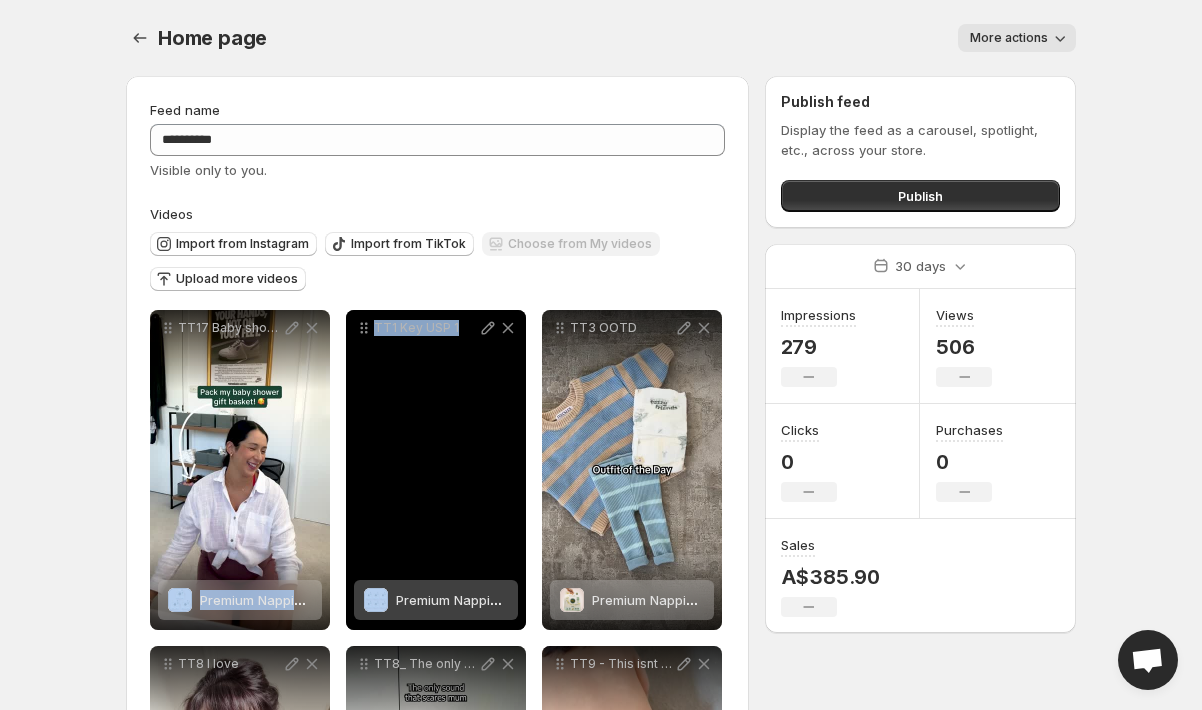 drag, startPoint x: 496, startPoint y: 405, endPoint x: 325, endPoint y: 443, distance: 175.17134 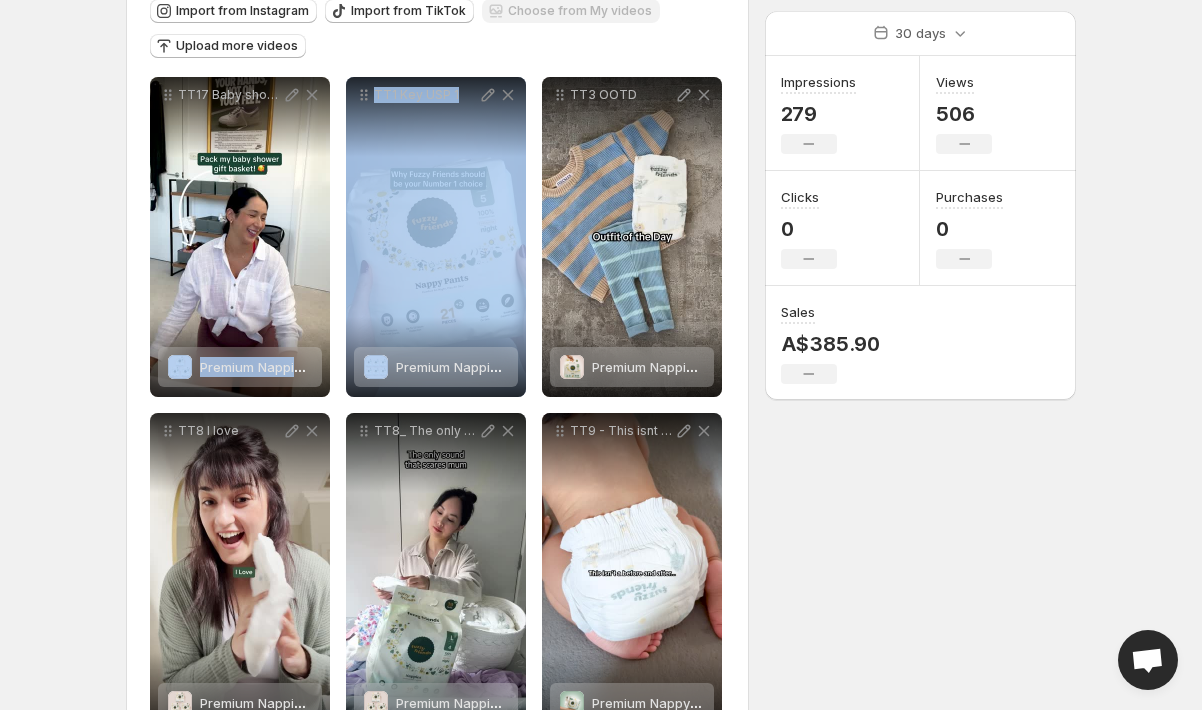scroll, scrollTop: 230, scrollLeft: 0, axis: vertical 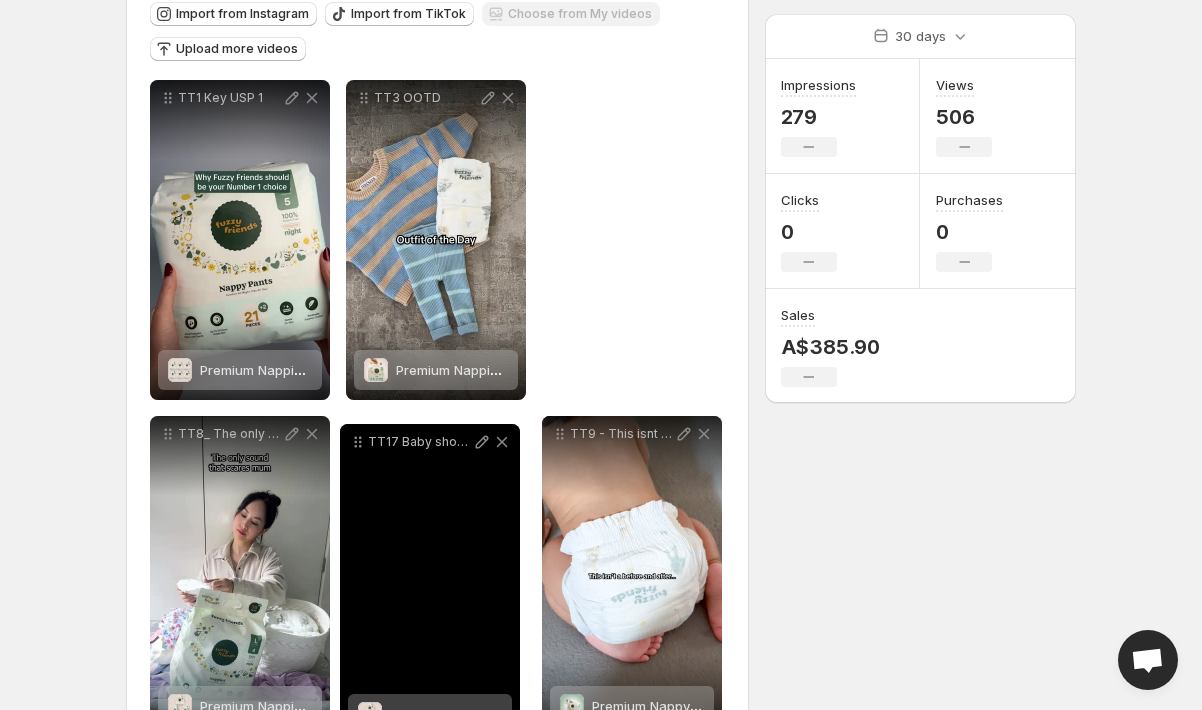 drag, startPoint x: 168, startPoint y: 96, endPoint x: 372, endPoint y: 435, distance: 395.64758 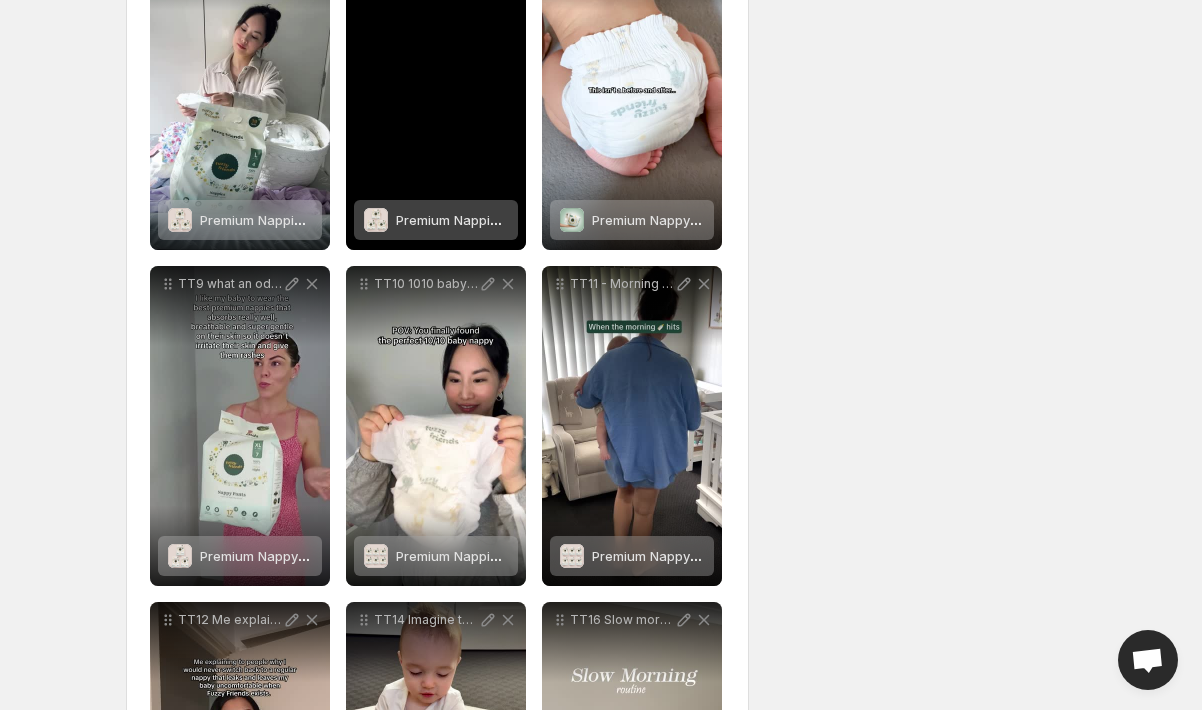 scroll, scrollTop: 738, scrollLeft: 0, axis: vertical 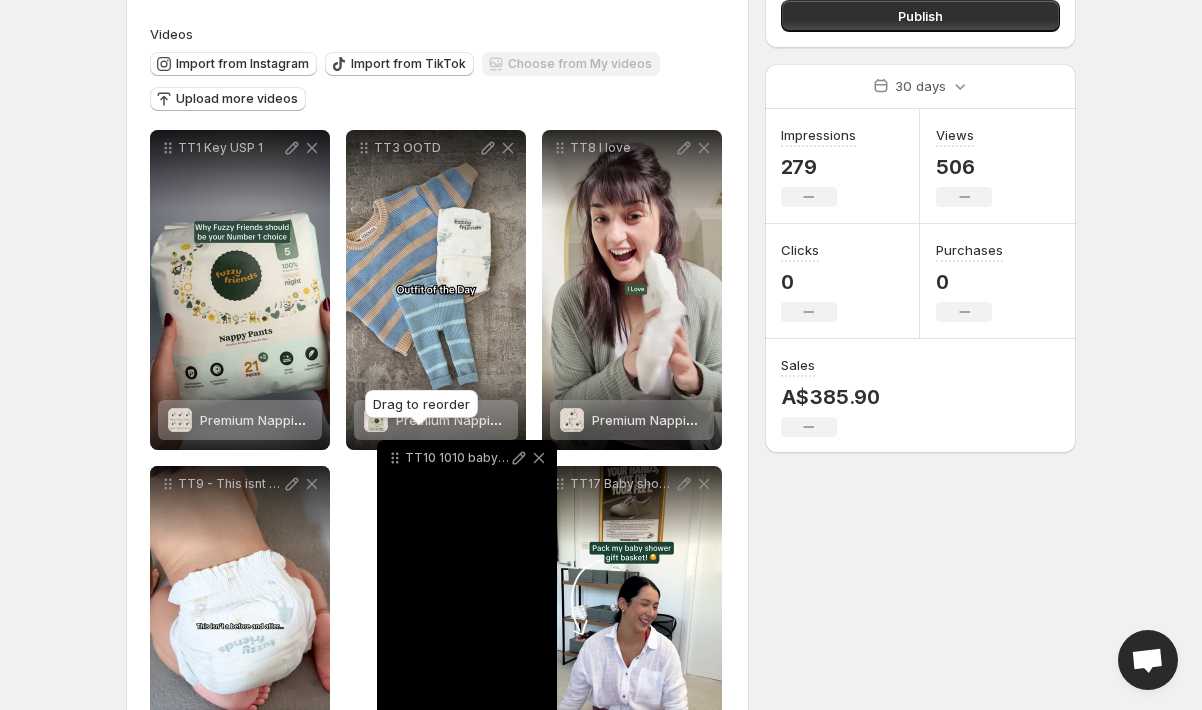 drag, startPoint x: 365, startPoint y: 261, endPoint x: 382, endPoint y: 462, distance: 201.71762 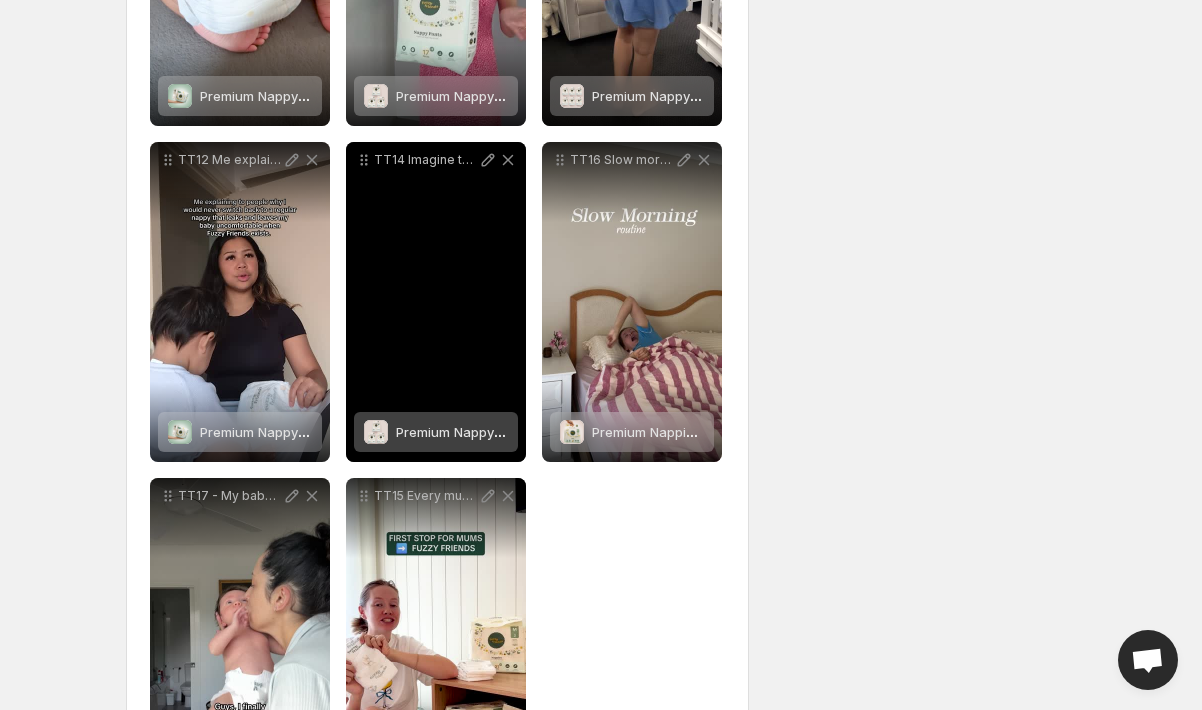 scroll, scrollTop: 1208, scrollLeft: 0, axis: vertical 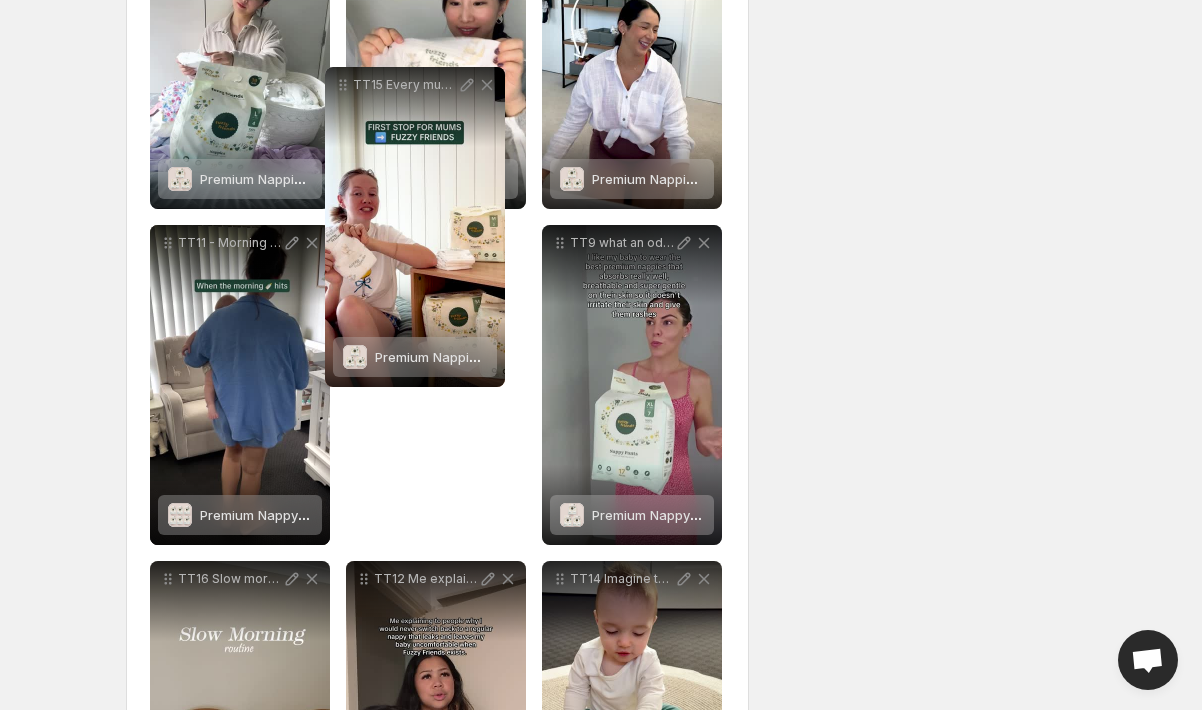 drag, startPoint x: 362, startPoint y: 468, endPoint x: 341, endPoint y: 38, distance: 430.51248 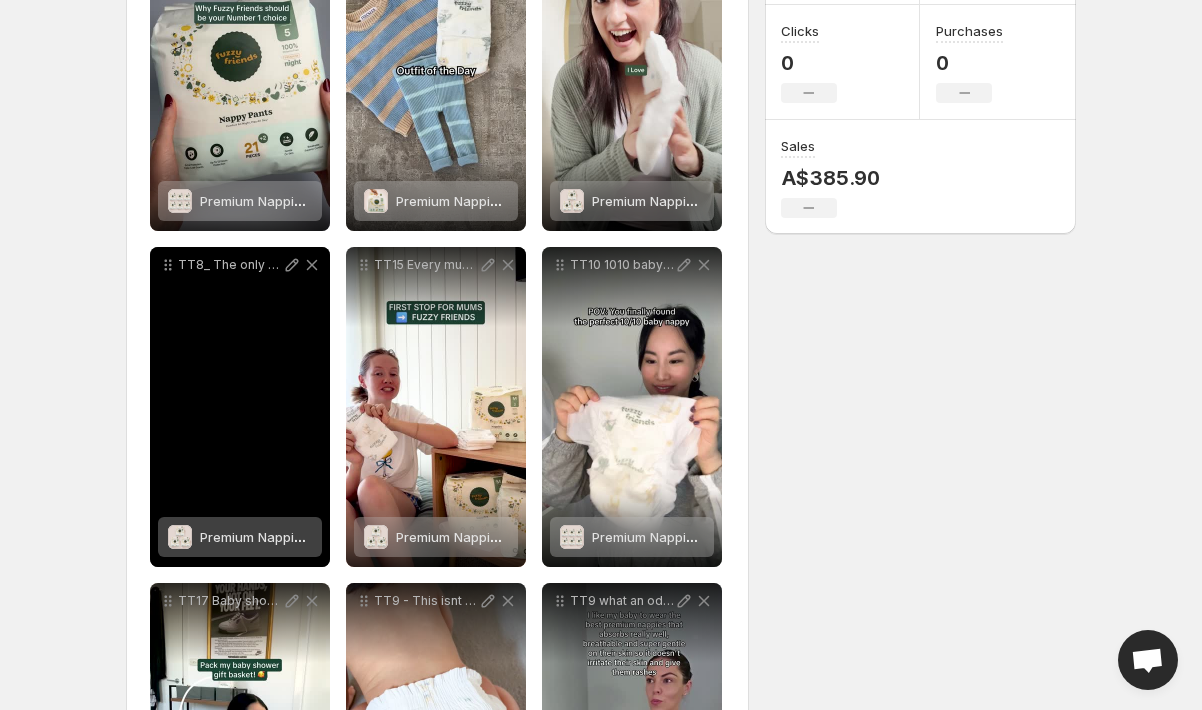 scroll, scrollTop: 458, scrollLeft: 0, axis: vertical 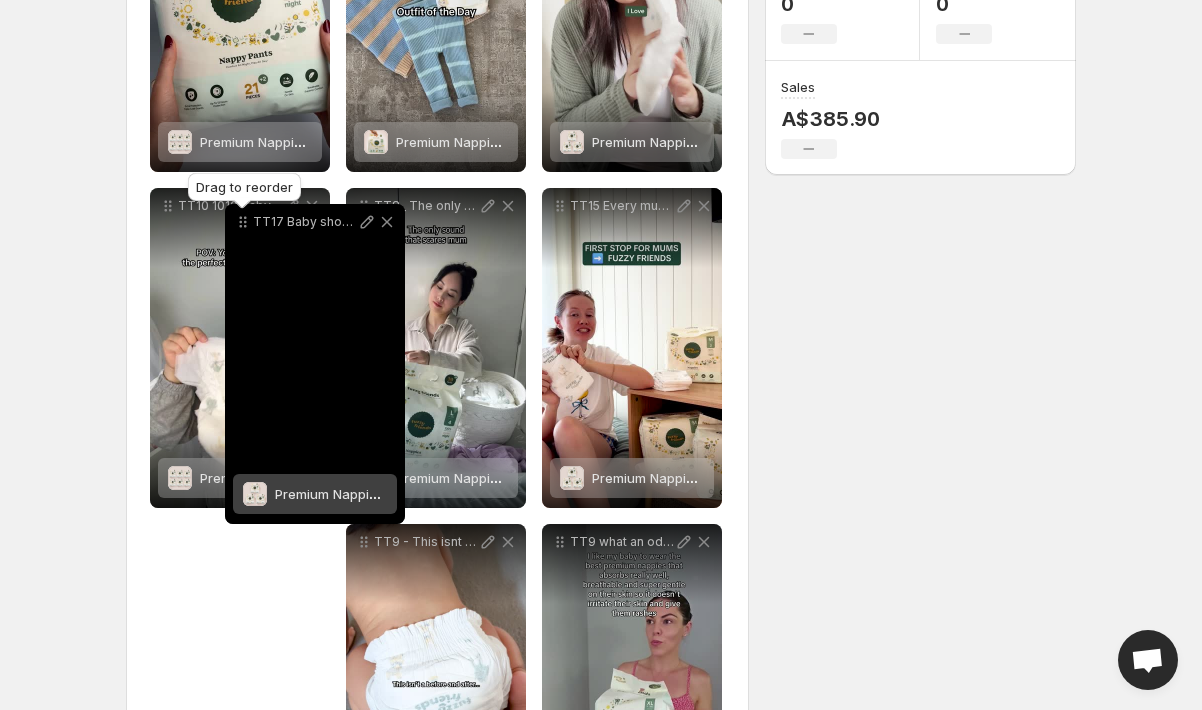 drag, startPoint x: 163, startPoint y: 546, endPoint x: 238, endPoint y: 225, distance: 329.64526 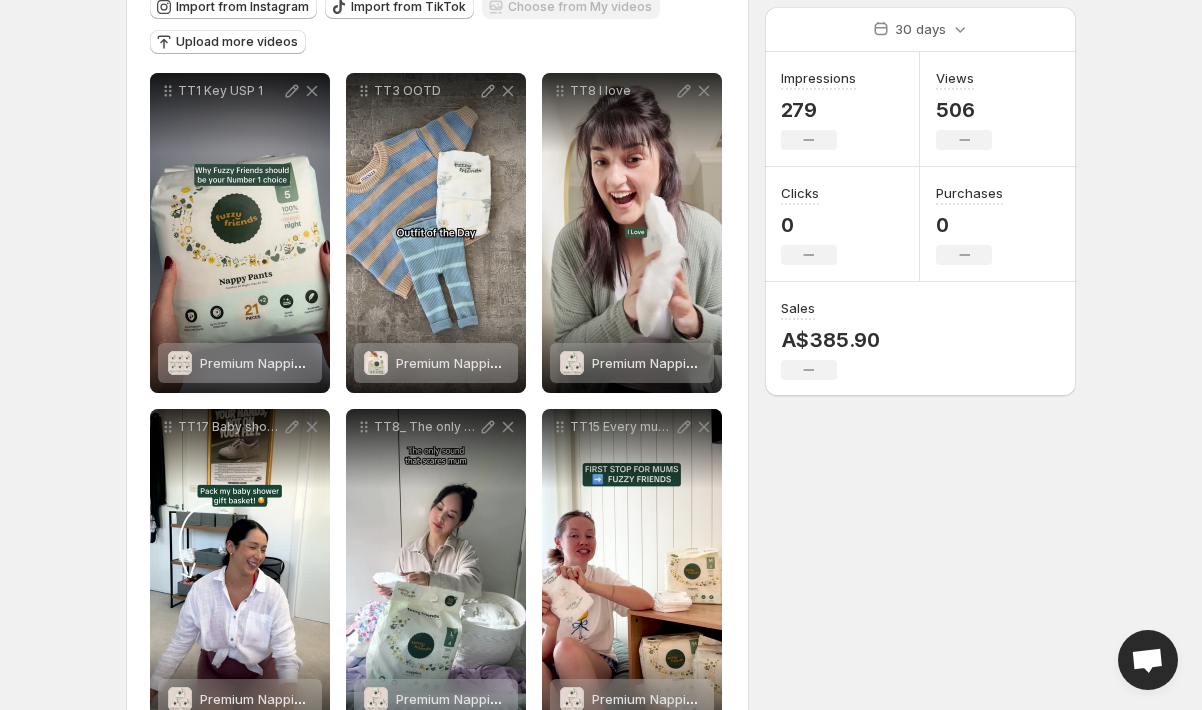scroll, scrollTop: 0, scrollLeft: 0, axis: both 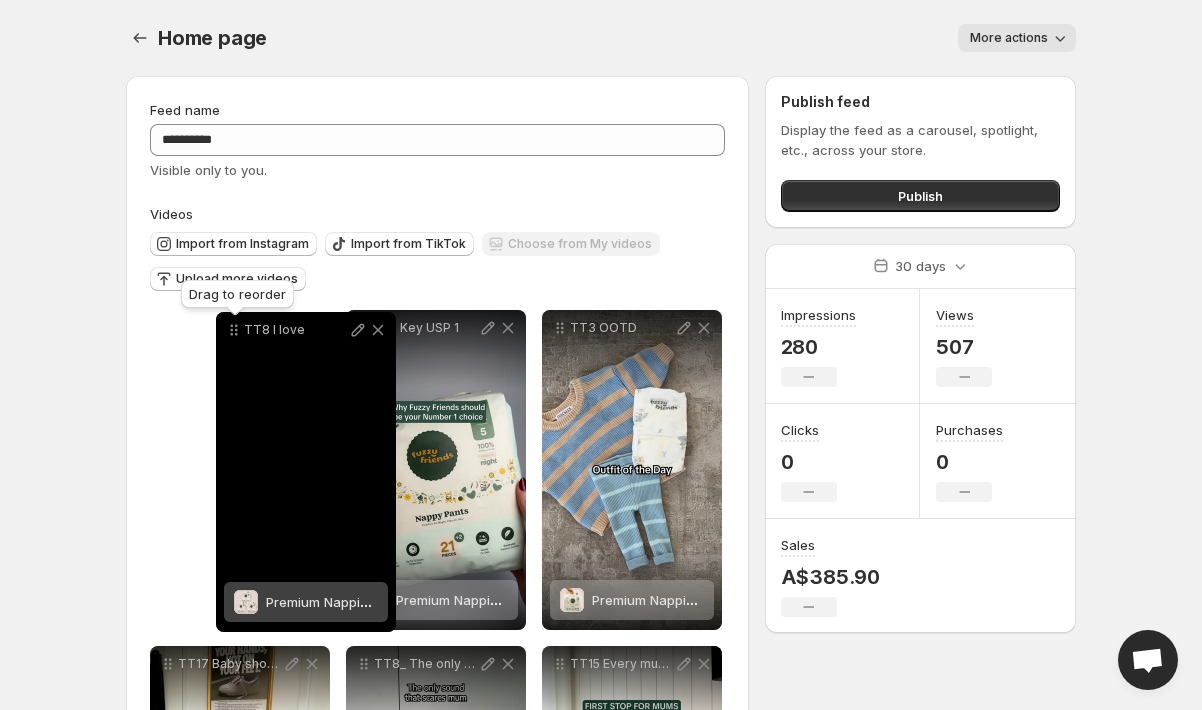 drag, startPoint x: 554, startPoint y: 70, endPoint x: 228, endPoint y: 334, distance: 419.49017 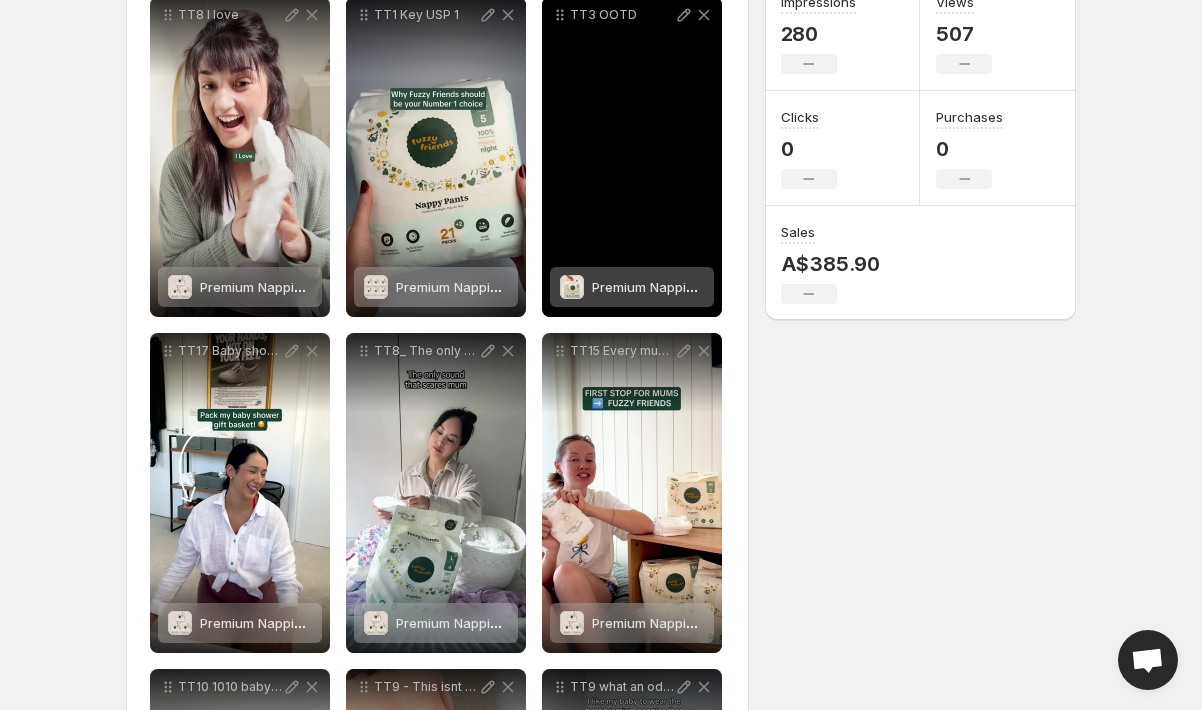 scroll, scrollTop: 283, scrollLeft: 0, axis: vertical 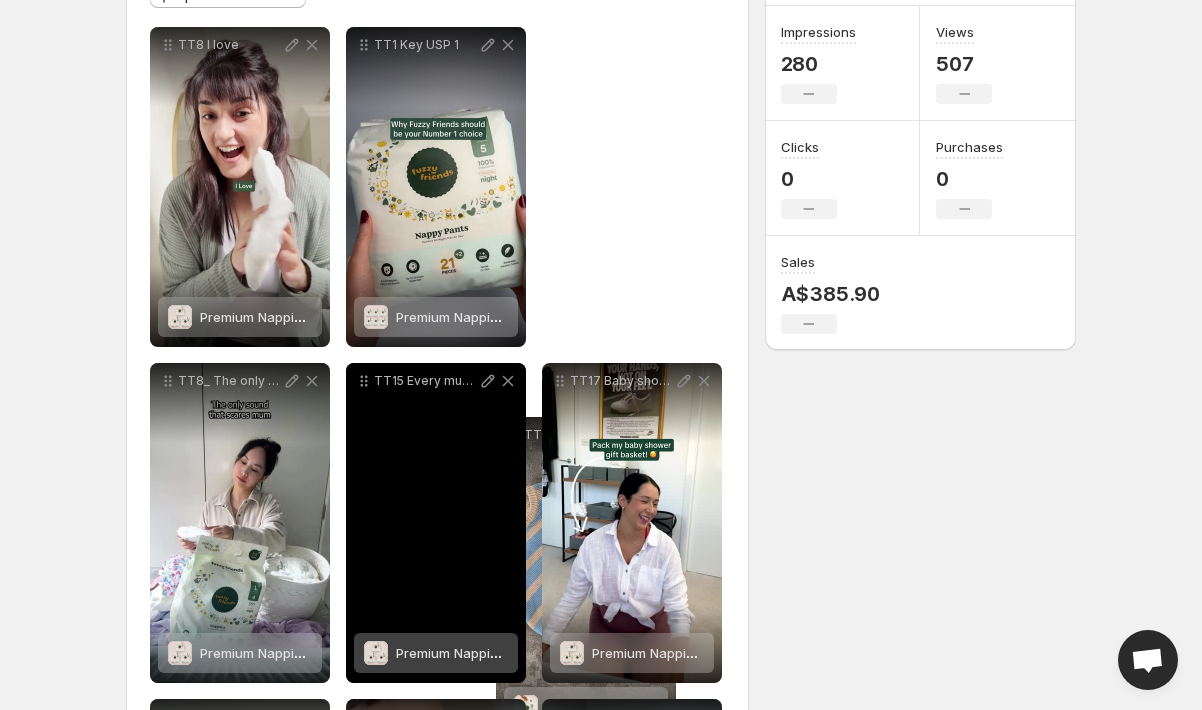 drag, startPoint x: 561, startPoint y: 49, endPoint x: 515, endPoint y: 439, distance: 392.70346 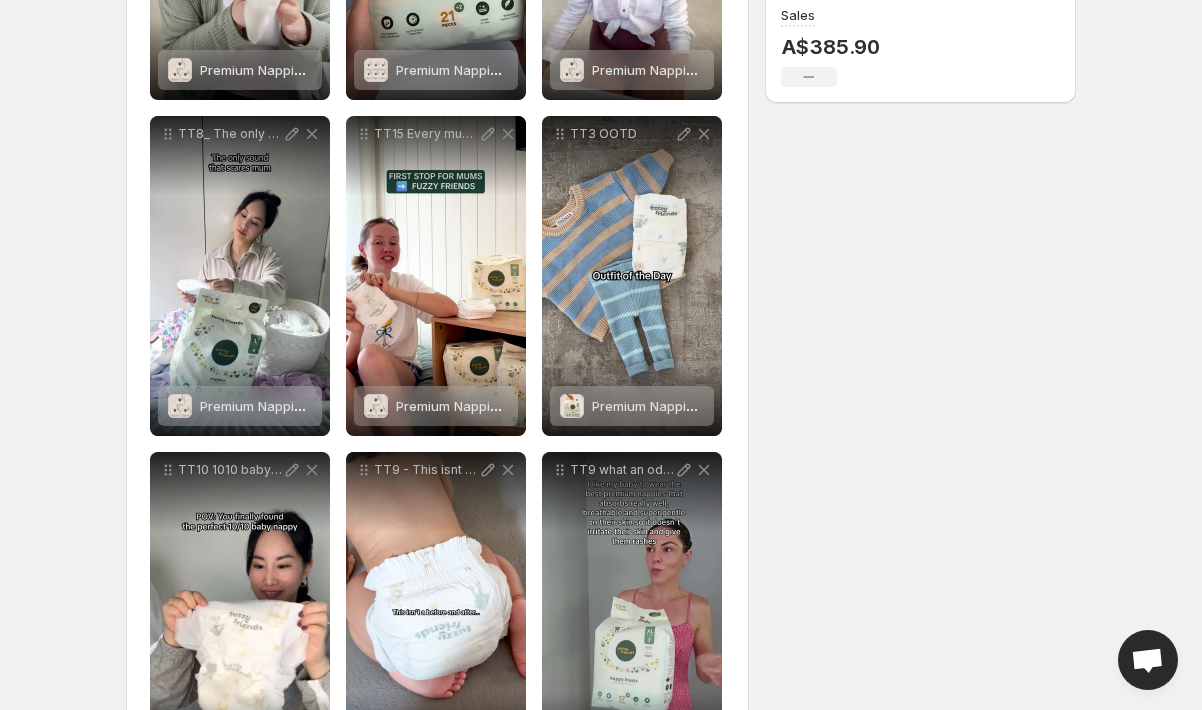 scroll, scrollTop: 539, scrollLeft: 0, axis: vertical 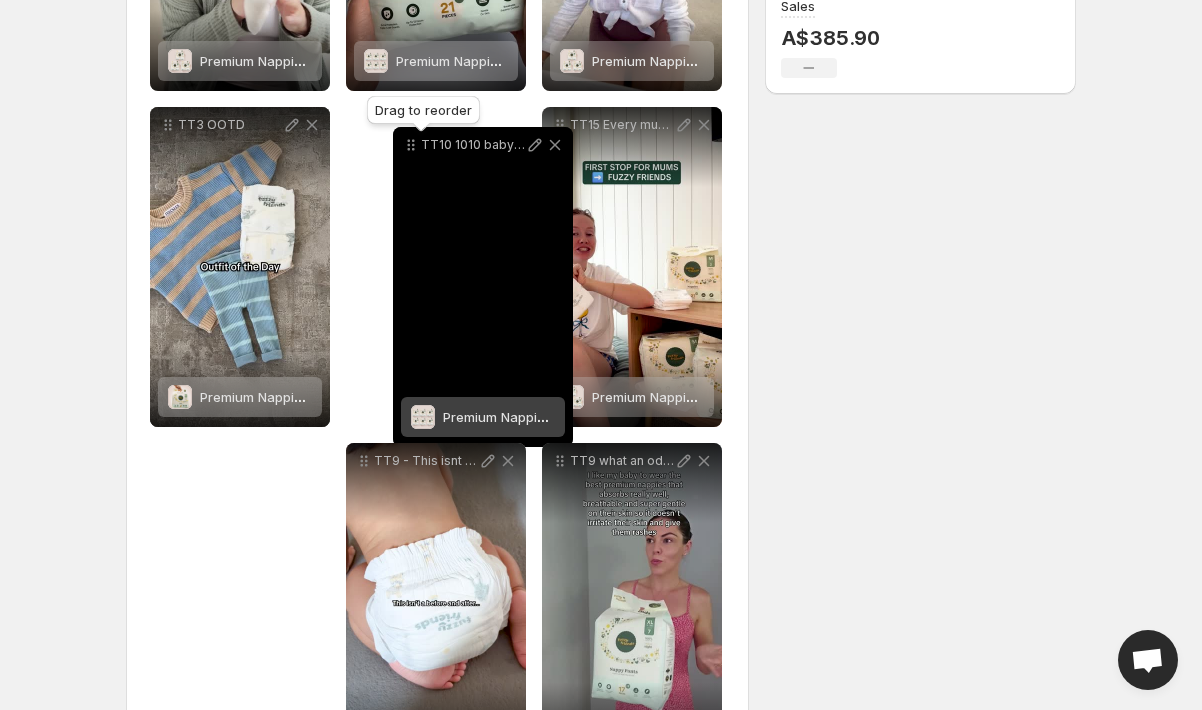 drag, startPoint x: 171, startPoint y: 470, endPoint x: 414, endPoint y: 154, distance: 398.6289 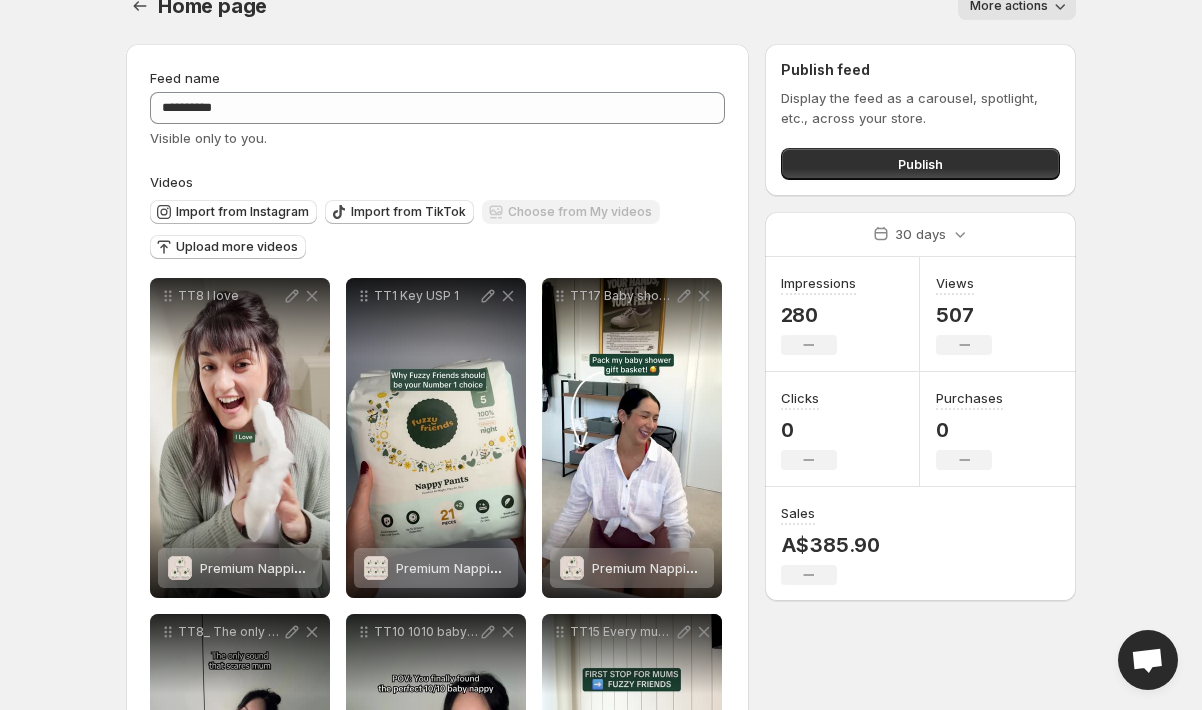 scroll, scrollTop: 0, scrollLeft: 0, axis: both 